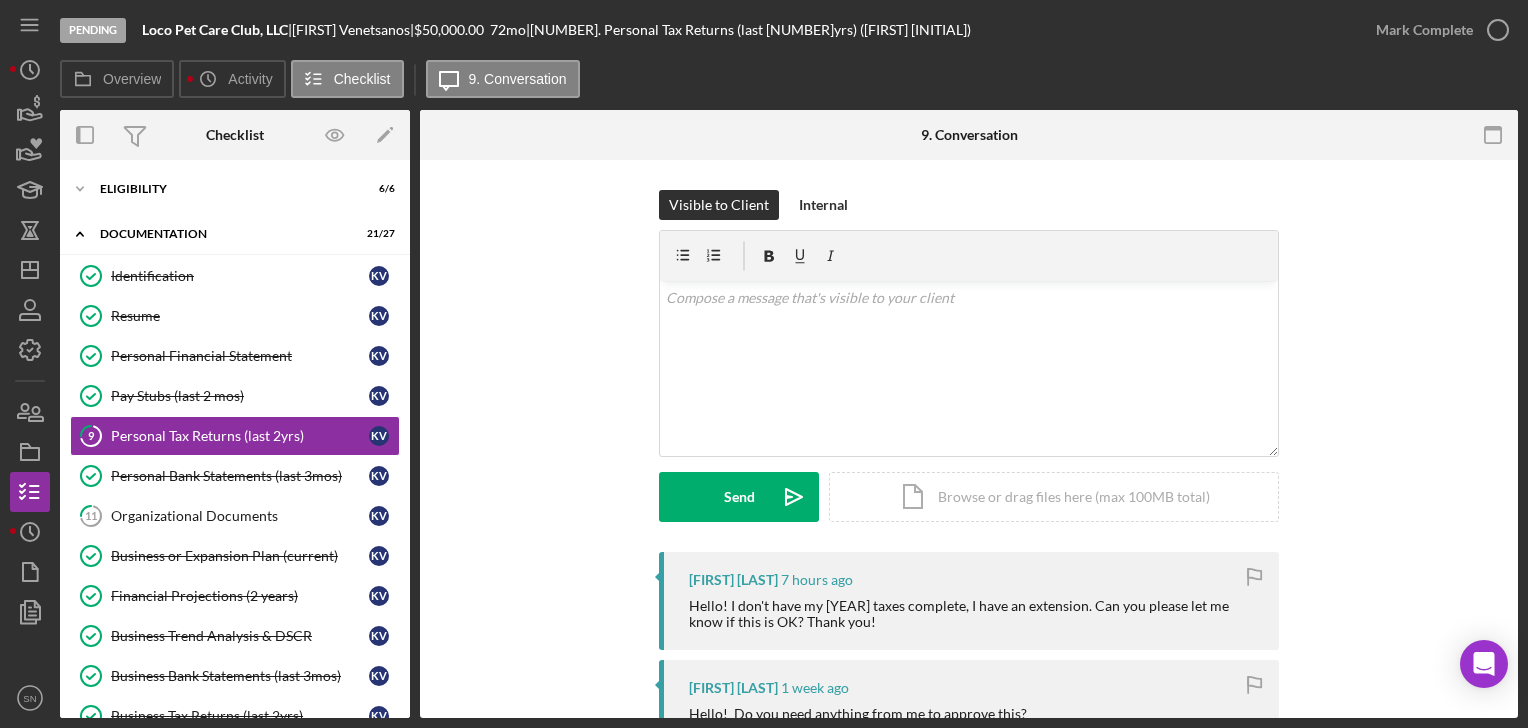scroll, scrollTop: 0, scrollLeft: 0, axis: both 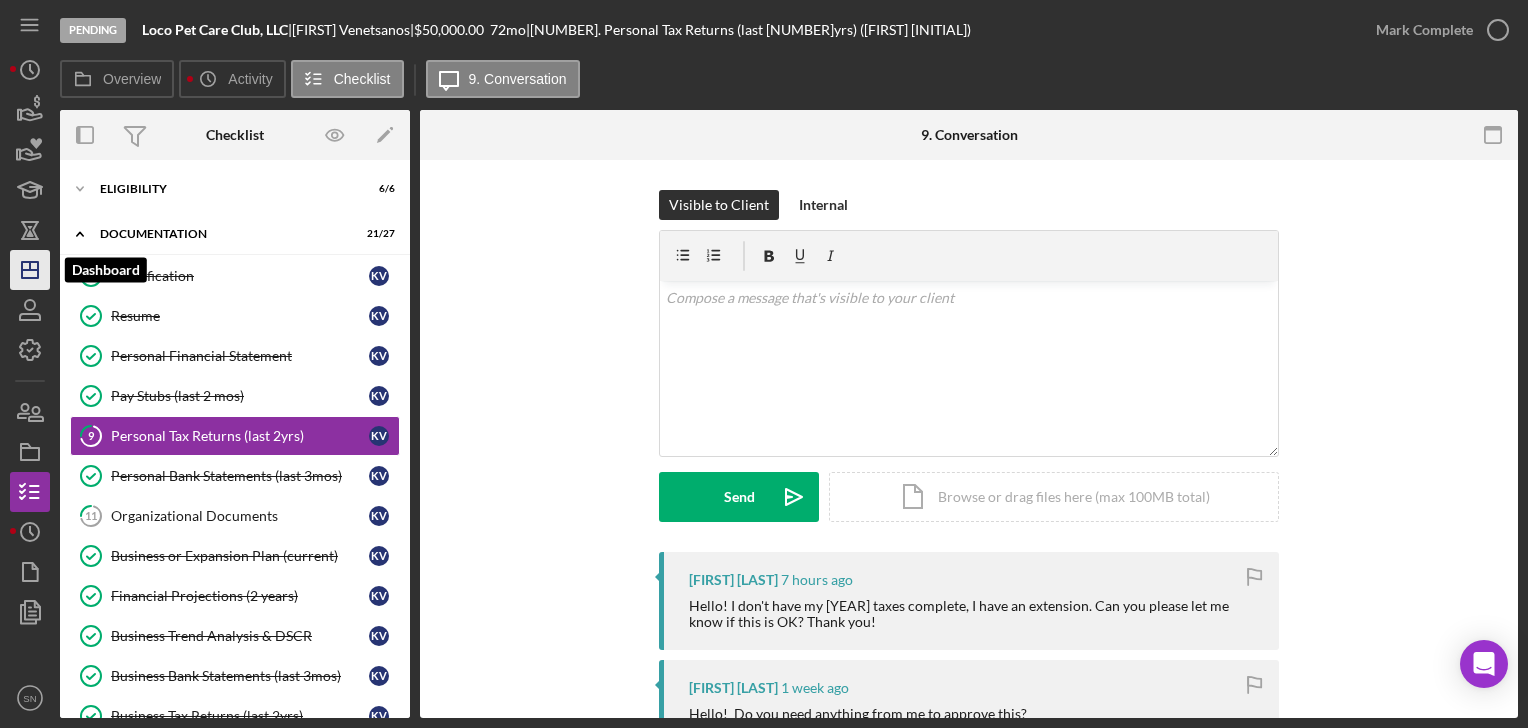 drag, startPoint x: 32, startPoint y: 266, endPoint x: 44, endPoint y: 266, distance: 12 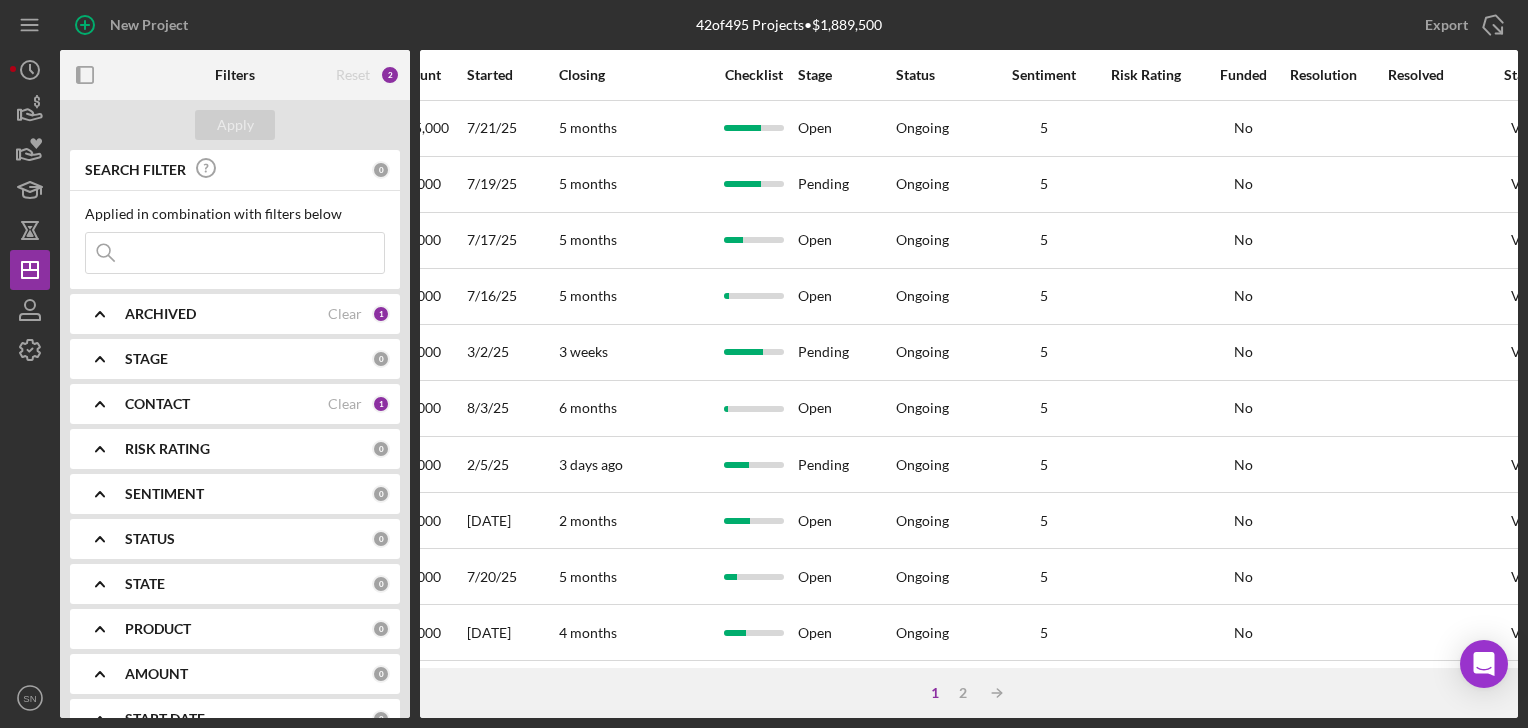 scroll, scrollTop: 0, scrollLeft: 1070, axis: horizontal 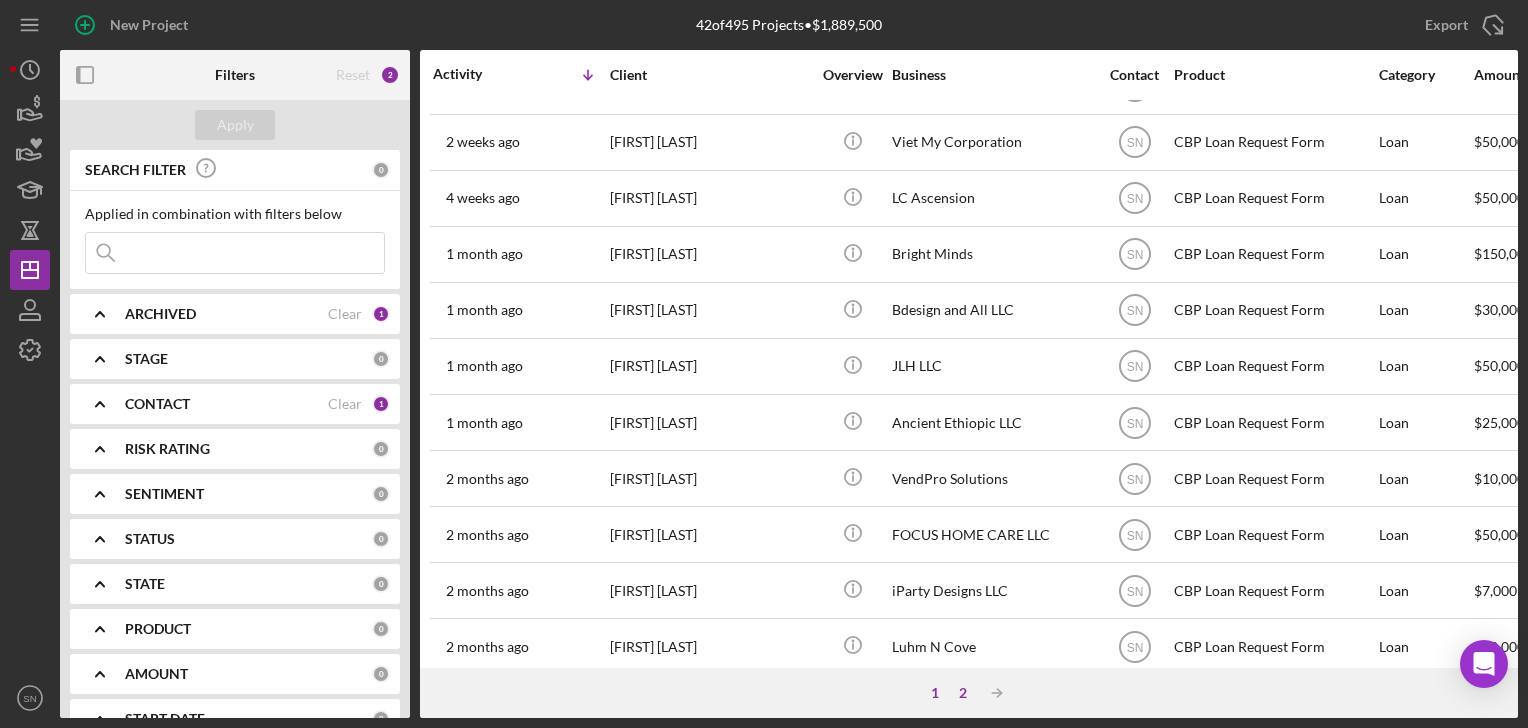 drag, startPoint x: 955, startPoint y: 691, endPoint x: 970, endPoint y: 685, distance: 16.155495 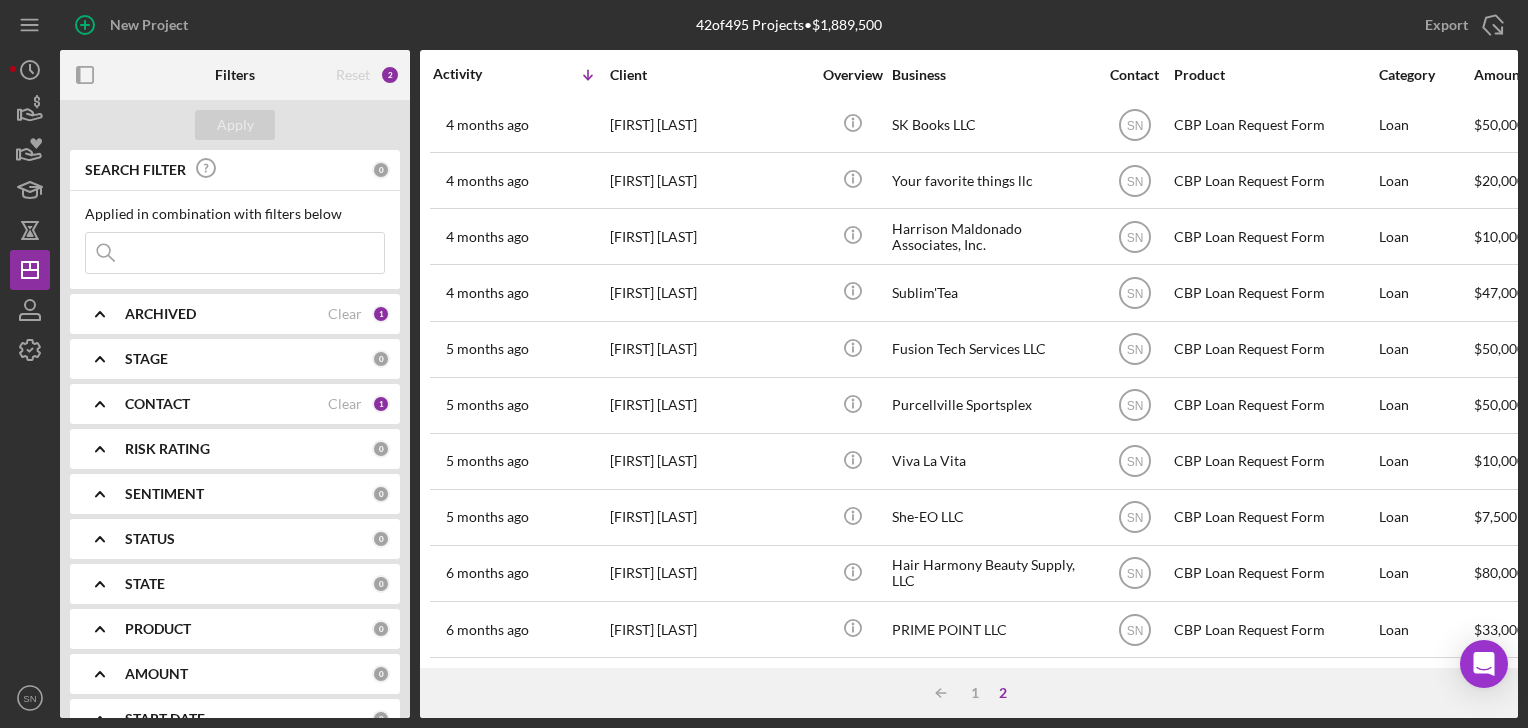 scroll, scrollTop: 411, scrollLeft: 0, axis: vertical 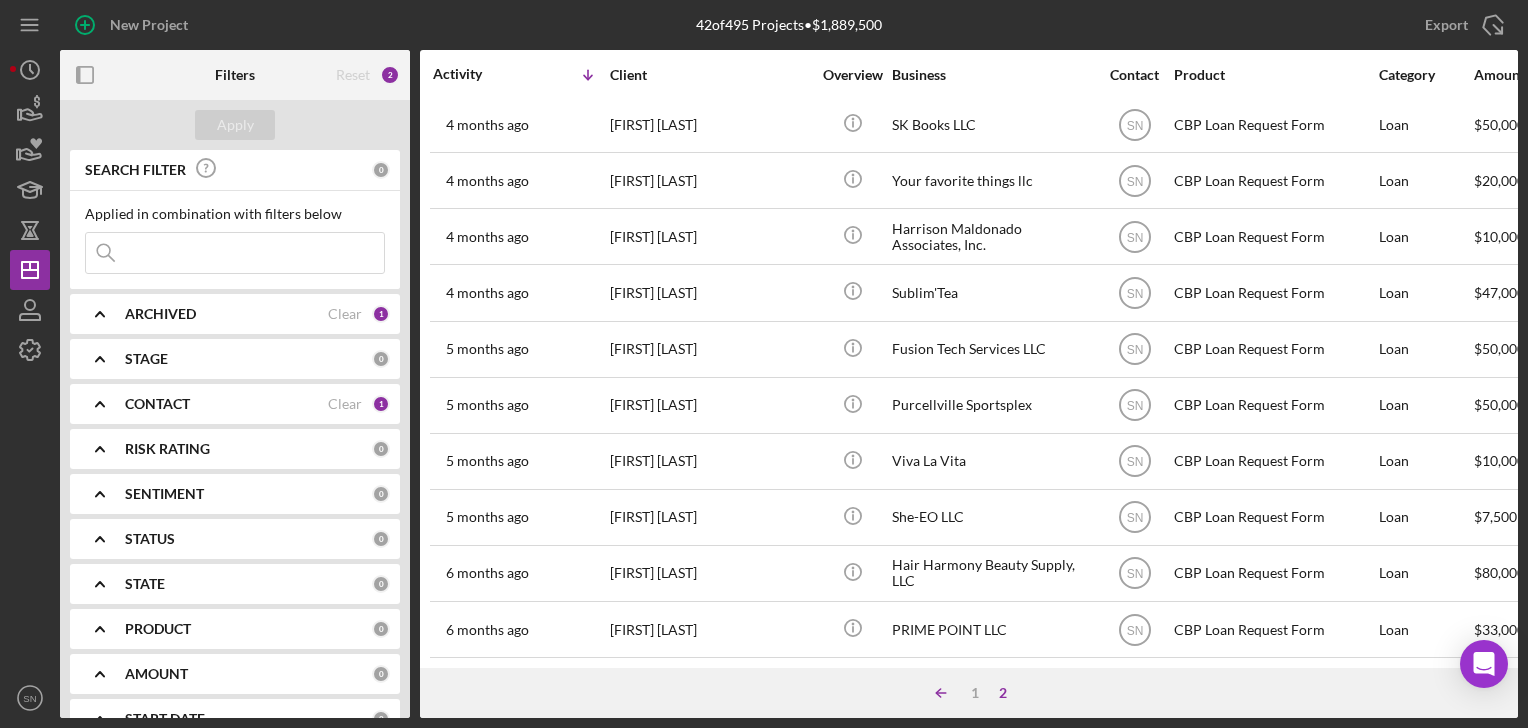 click on "Icon/Table Sort Arrow" 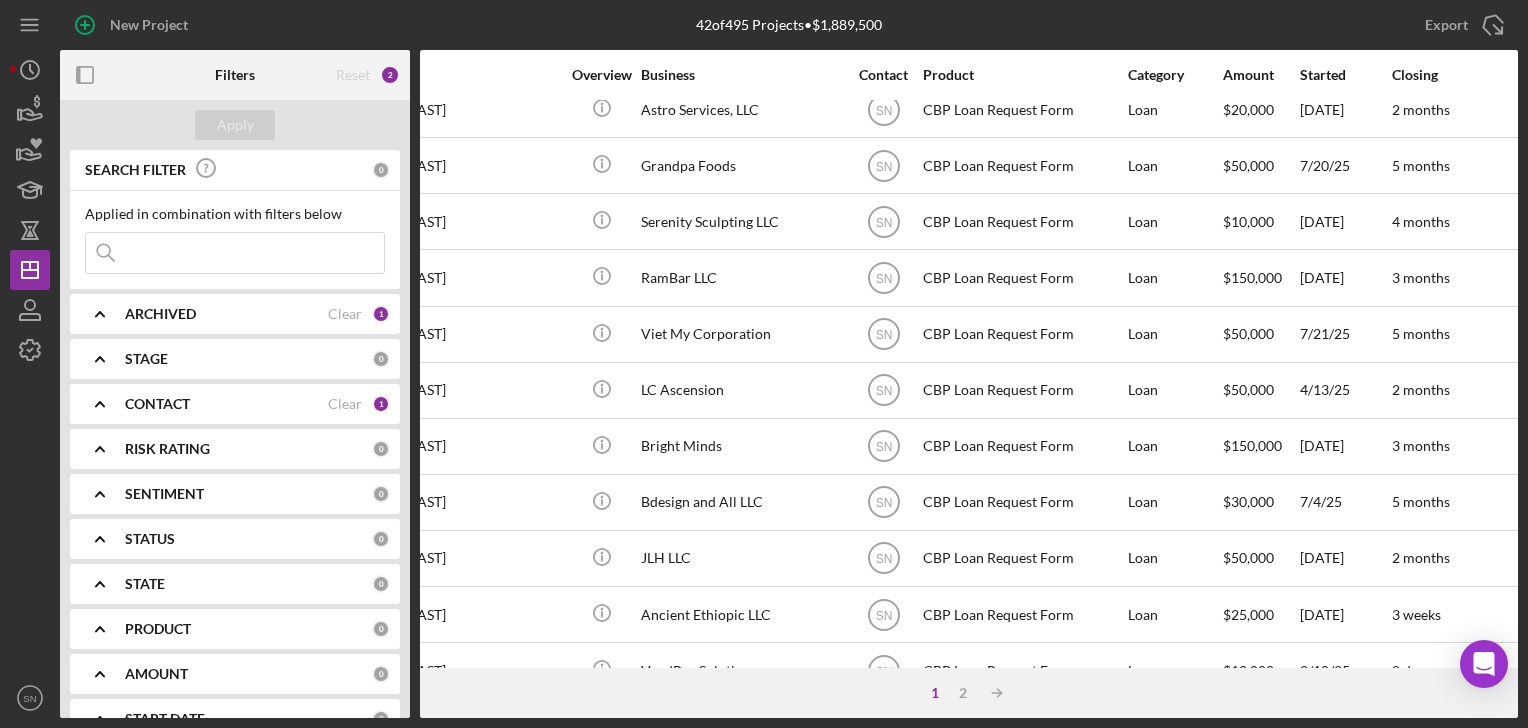 scroll, scrollTop: 411, scrollLeft: 124, axis: both 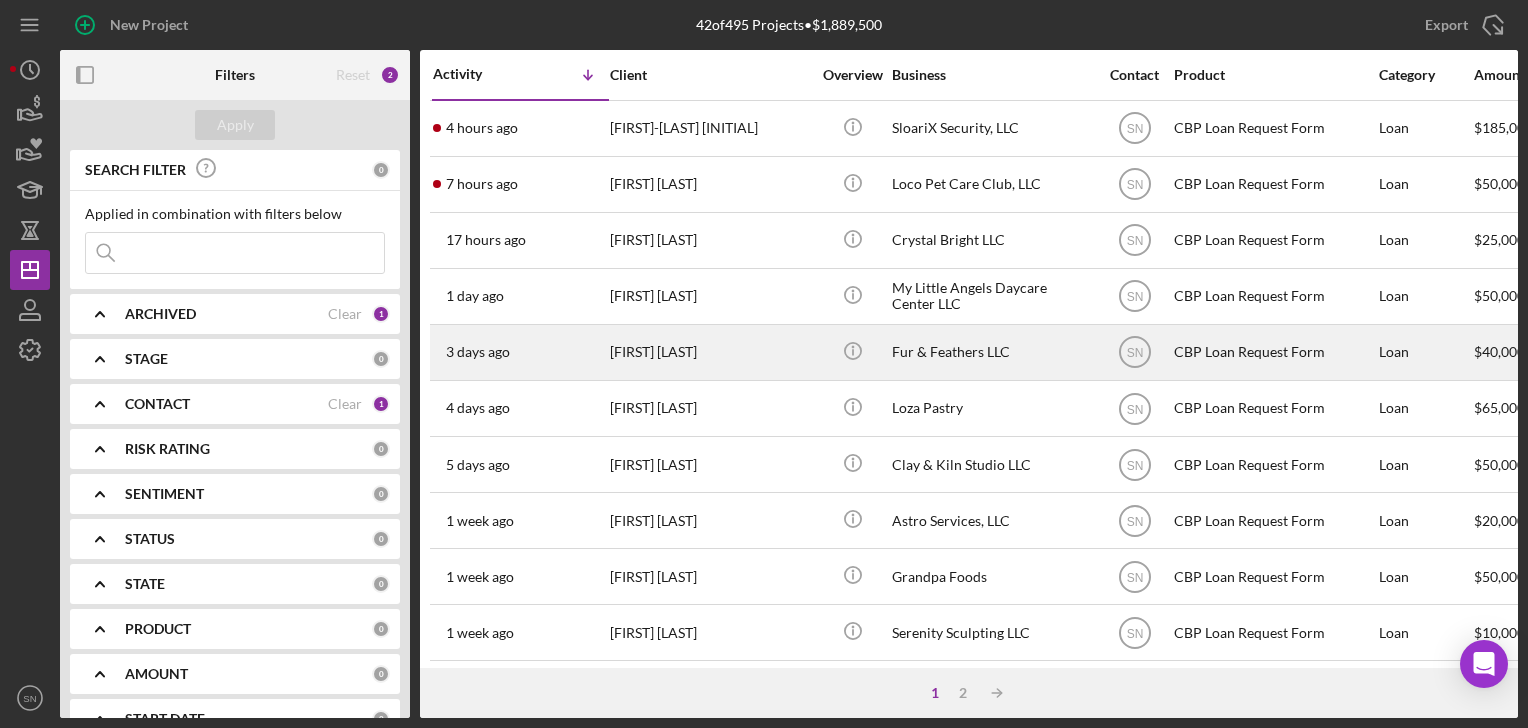 click on "[FIRST] [LAST]" at bounding box center [710, 352] 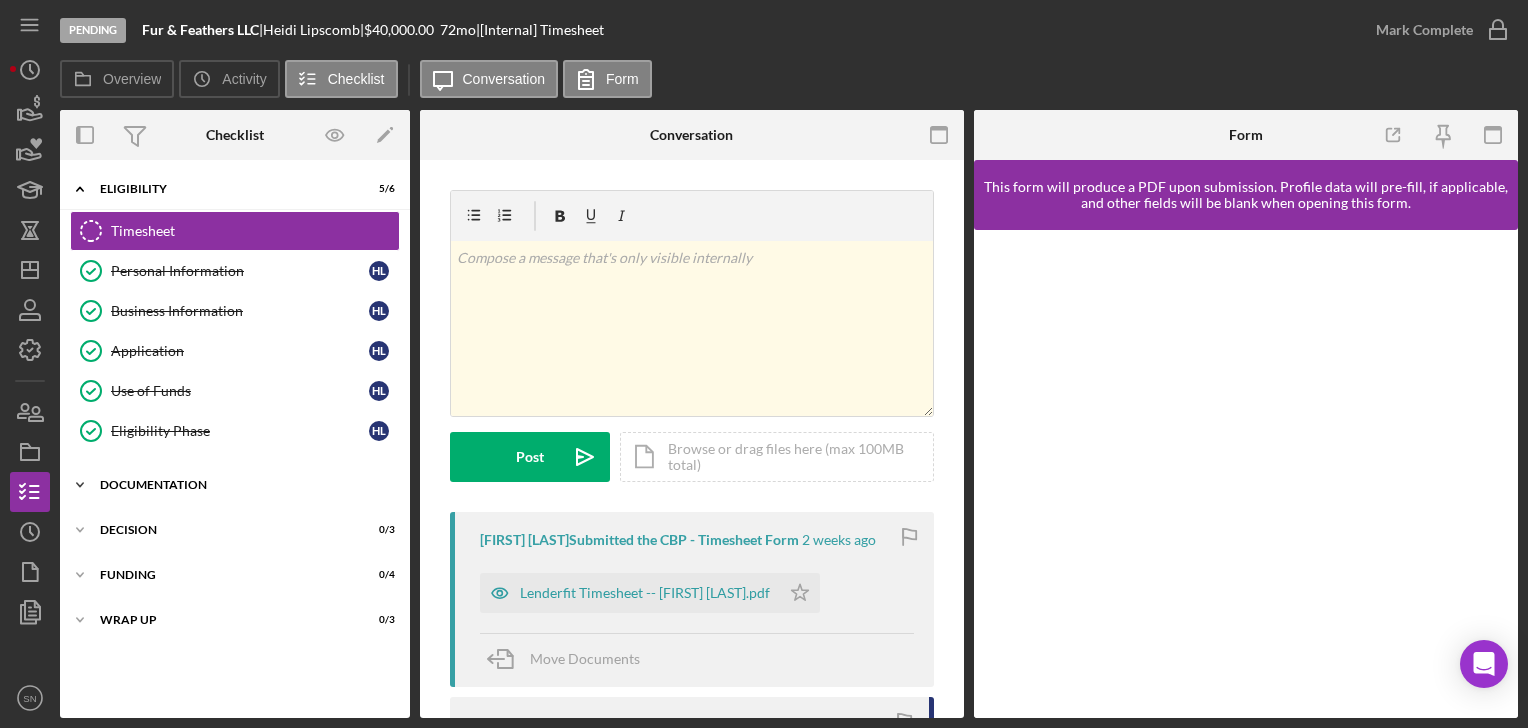click on "Icon/Expander" 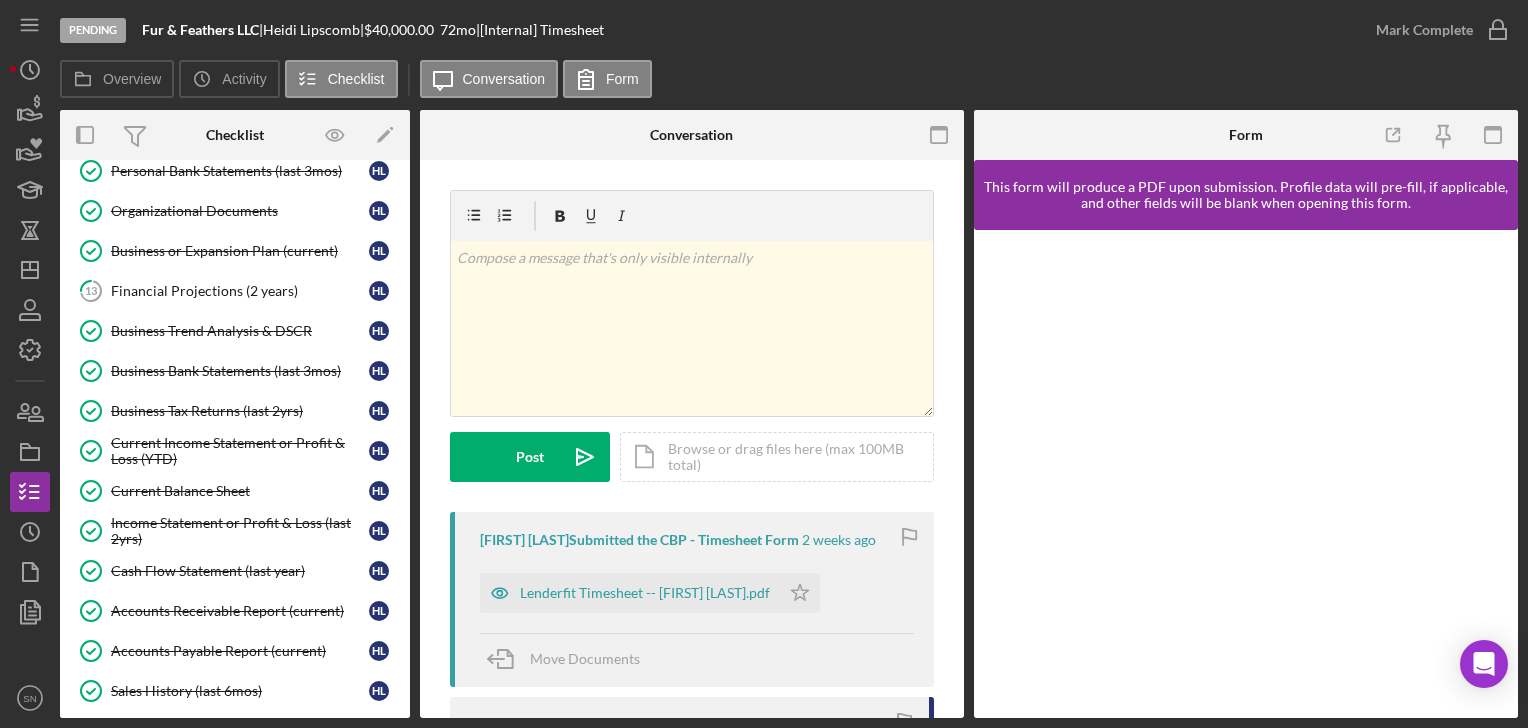 scroll, scrollTop: 0, scrollLeft: 0, axis: both 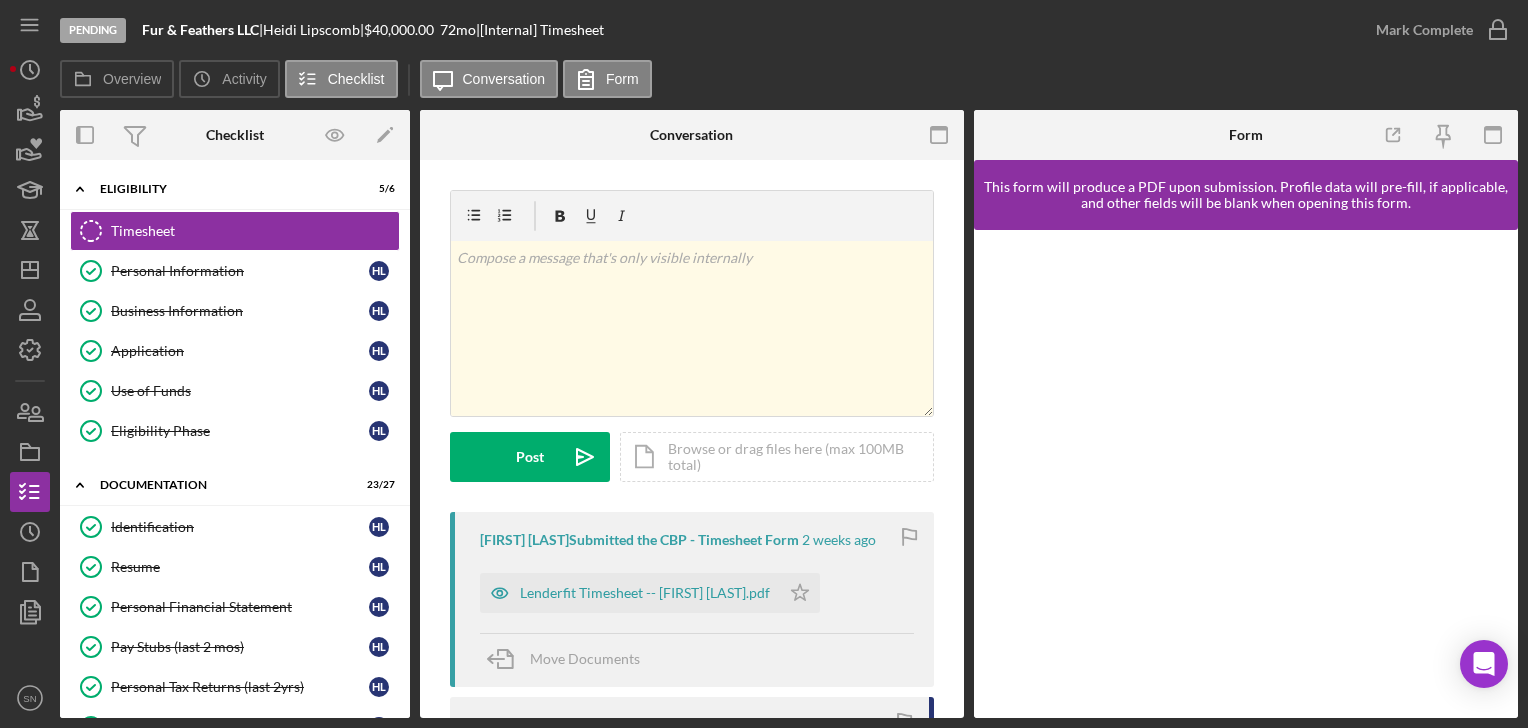 drag, startPoint x: 235, startPoint y: 74, endPoint x: 612, endPoint y: -79, distance: 406.86362 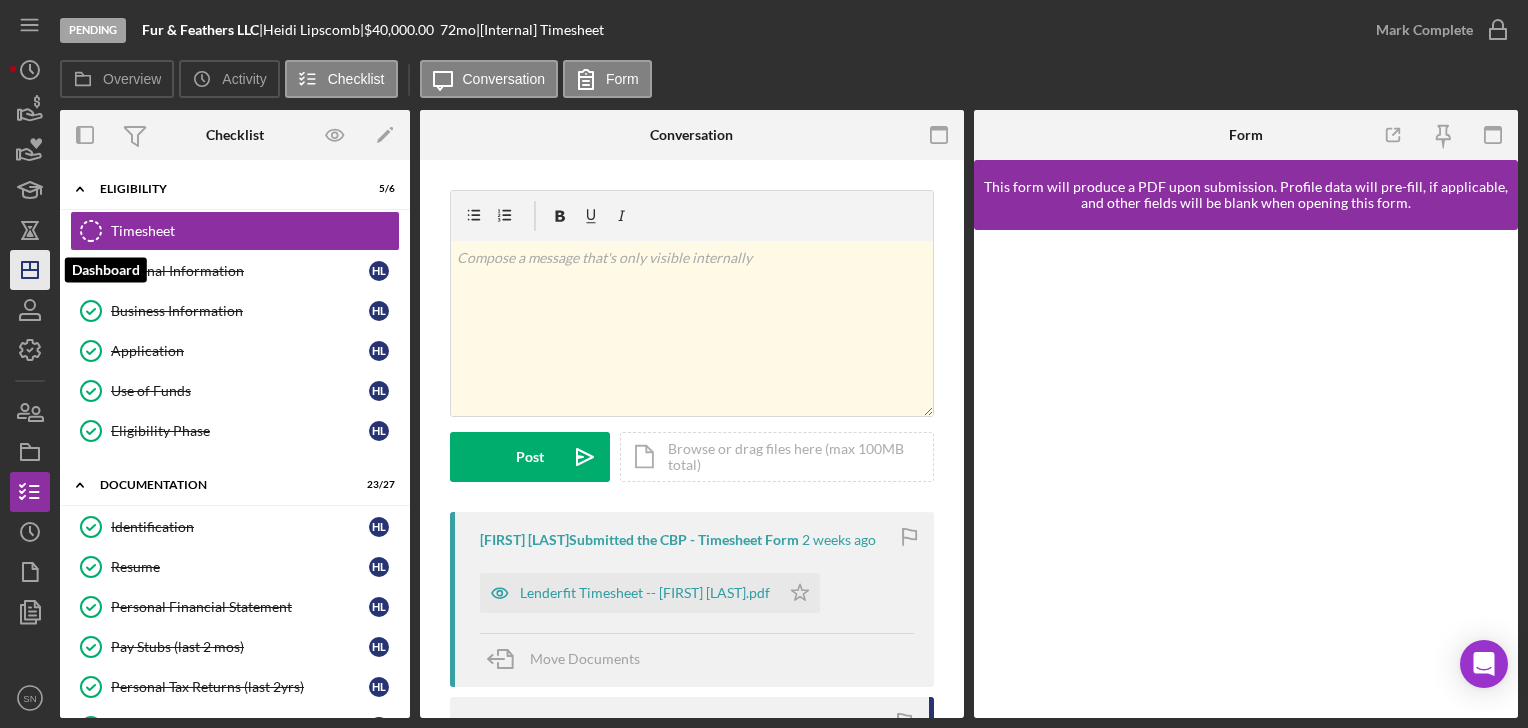 click on "Icon/Dashboard" 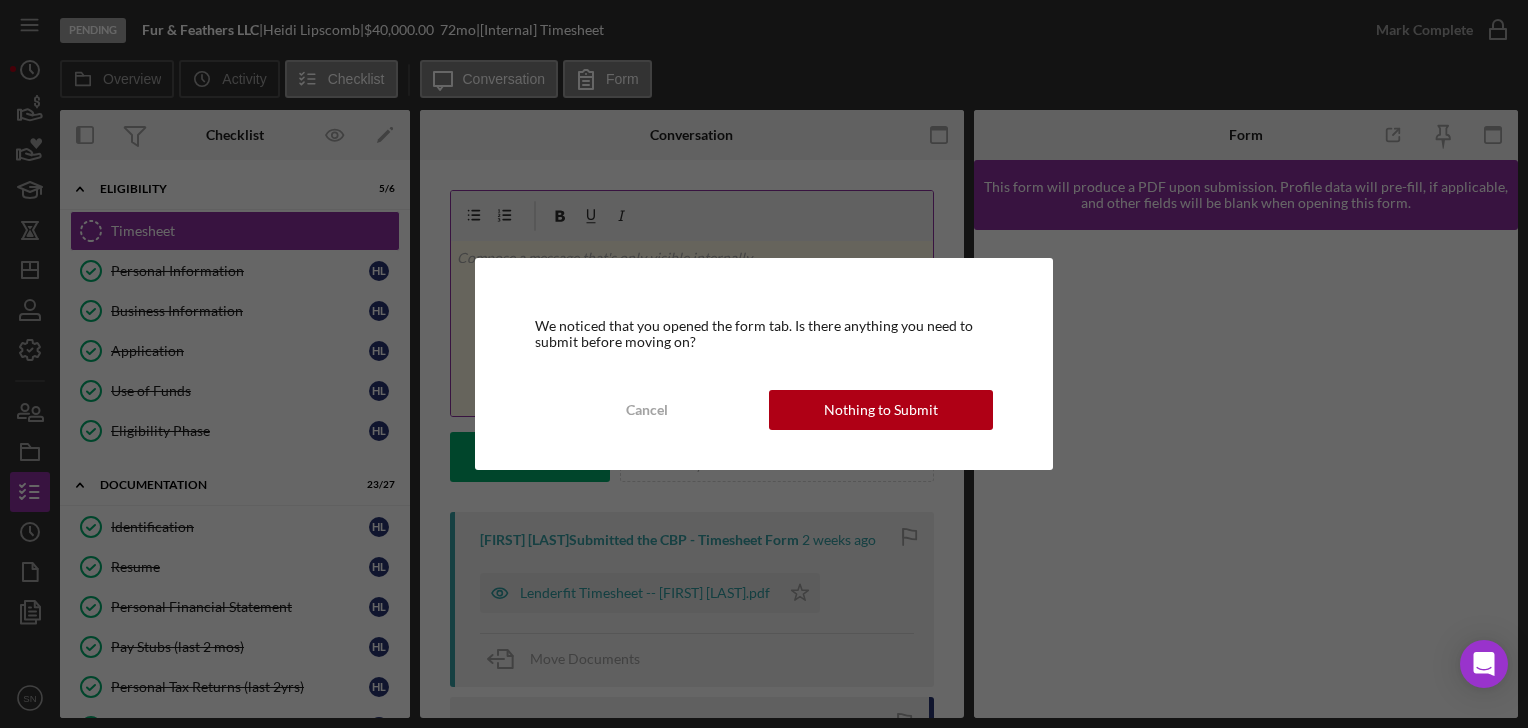 click on "Nothing to Submit" at bounding box center [881, 410] 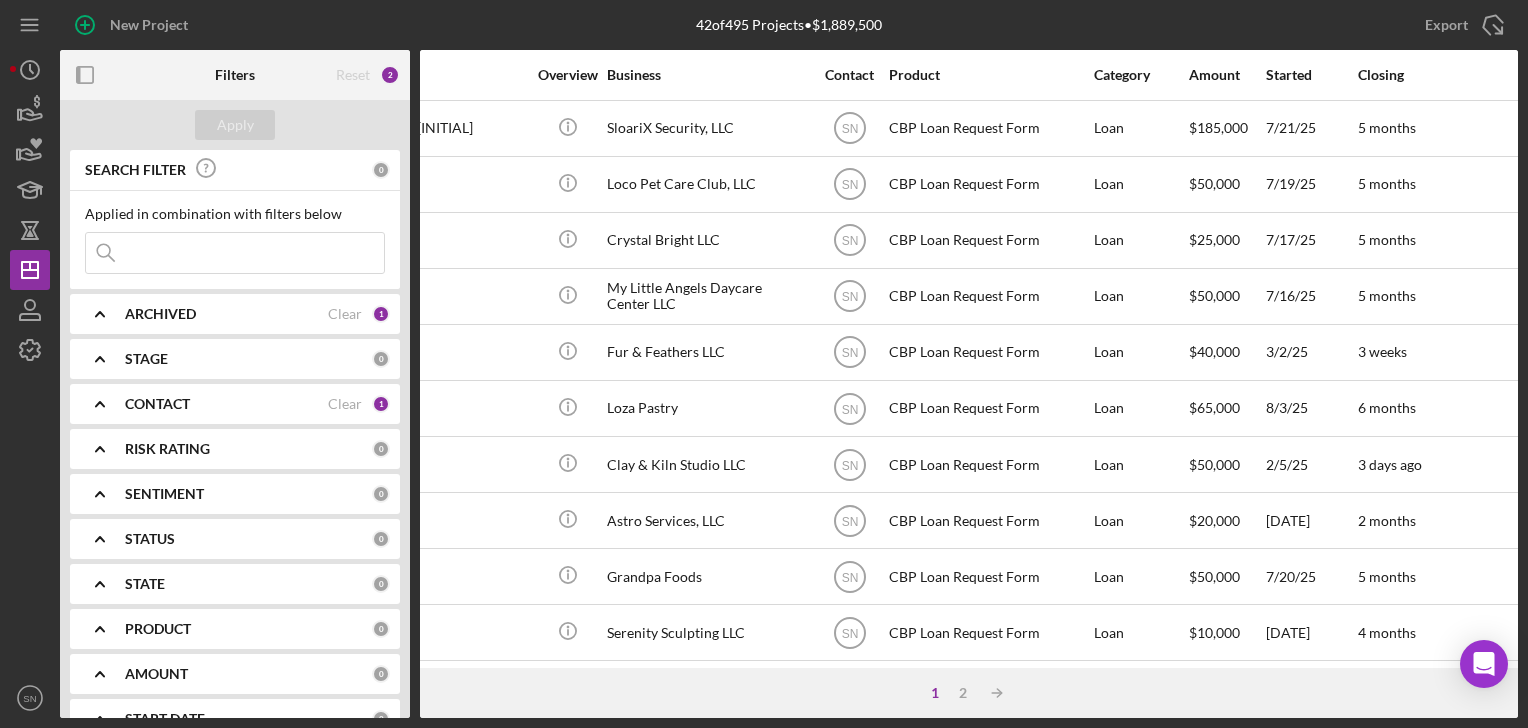scroll, scrollTop: 0, scrollLeft: 247, axis: horizontal 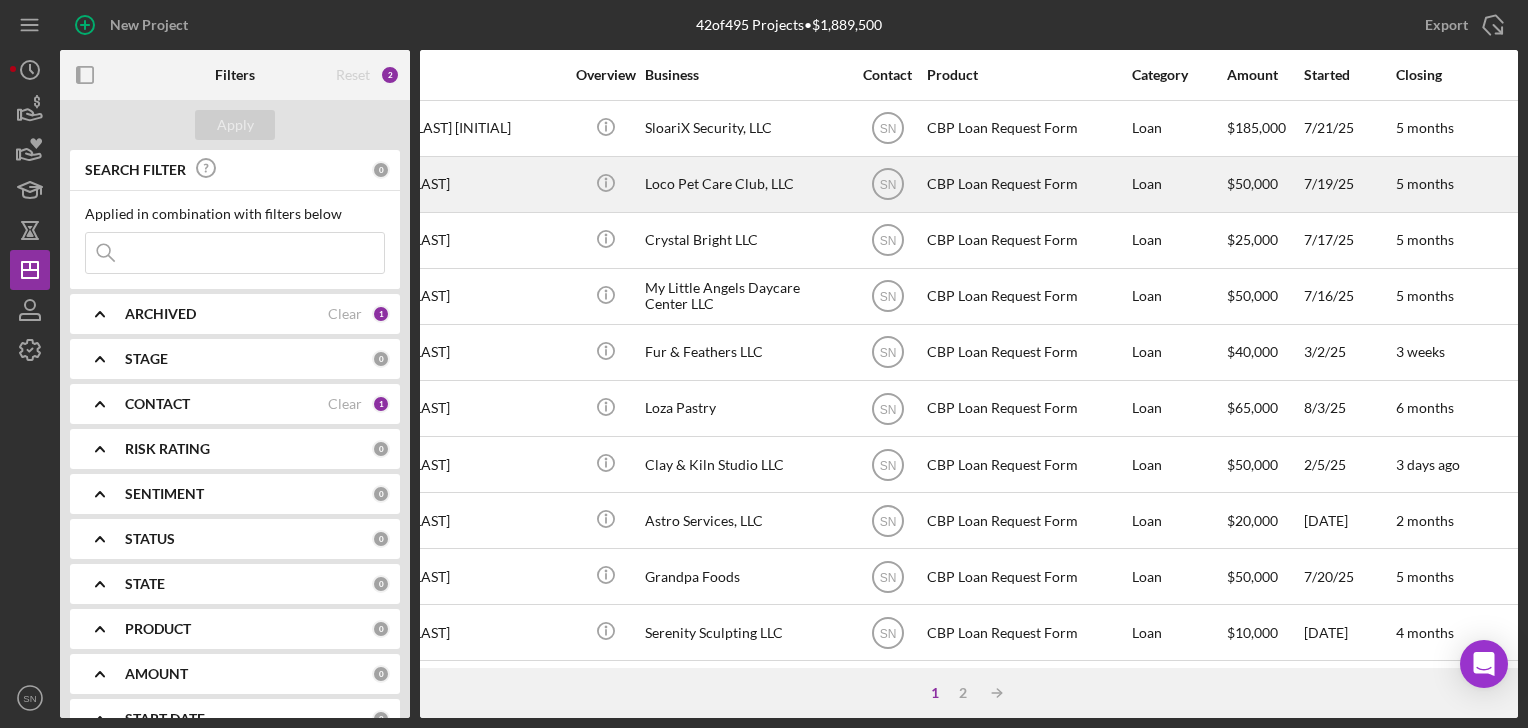 click on "Loco Pet Care Club, LLC" at bounding box center [745, 184] 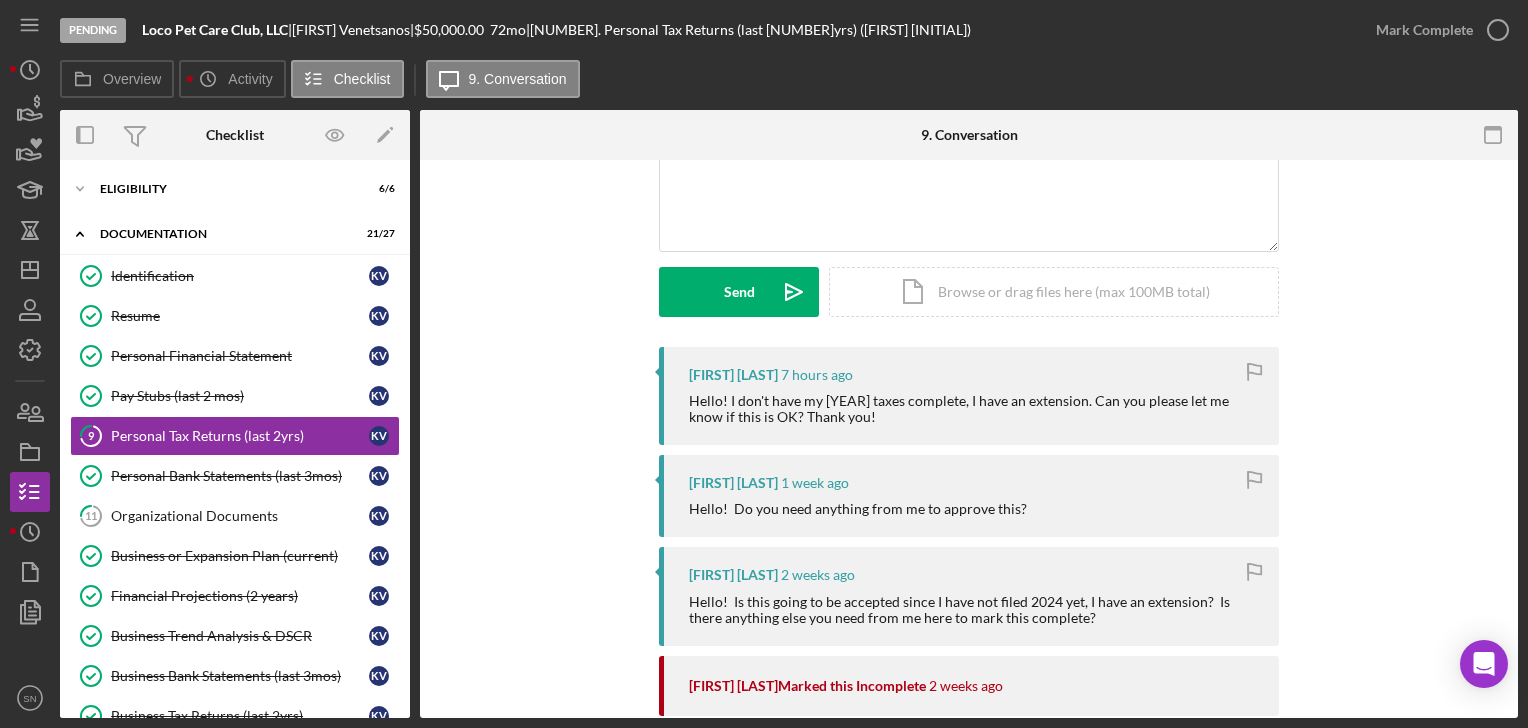 scroll, scrollTop: 212, scrollLeft: 0, axis: vertical 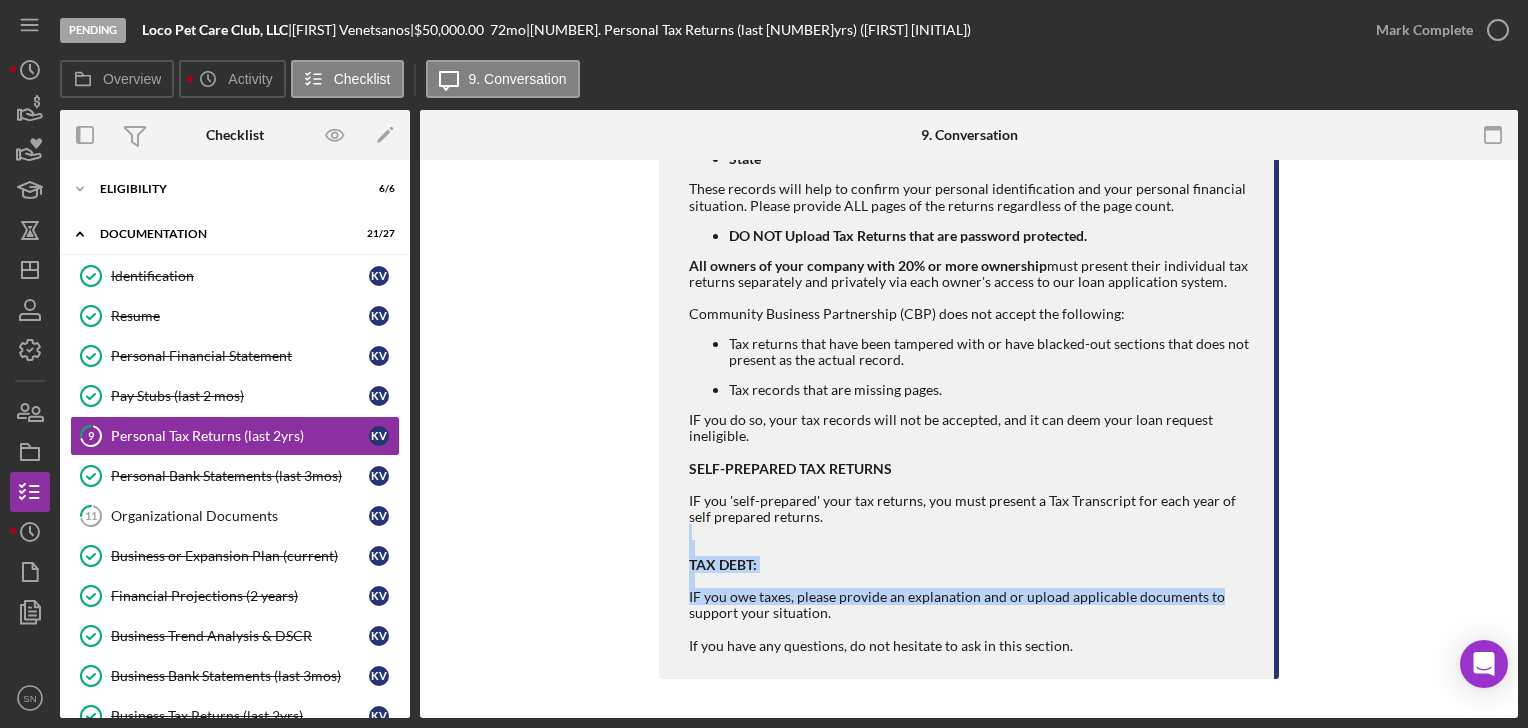 drag, startPoint x: 1518, startPoint y: 596, endPoint x: 1508, endPoint y: 537, distance: 59.841457 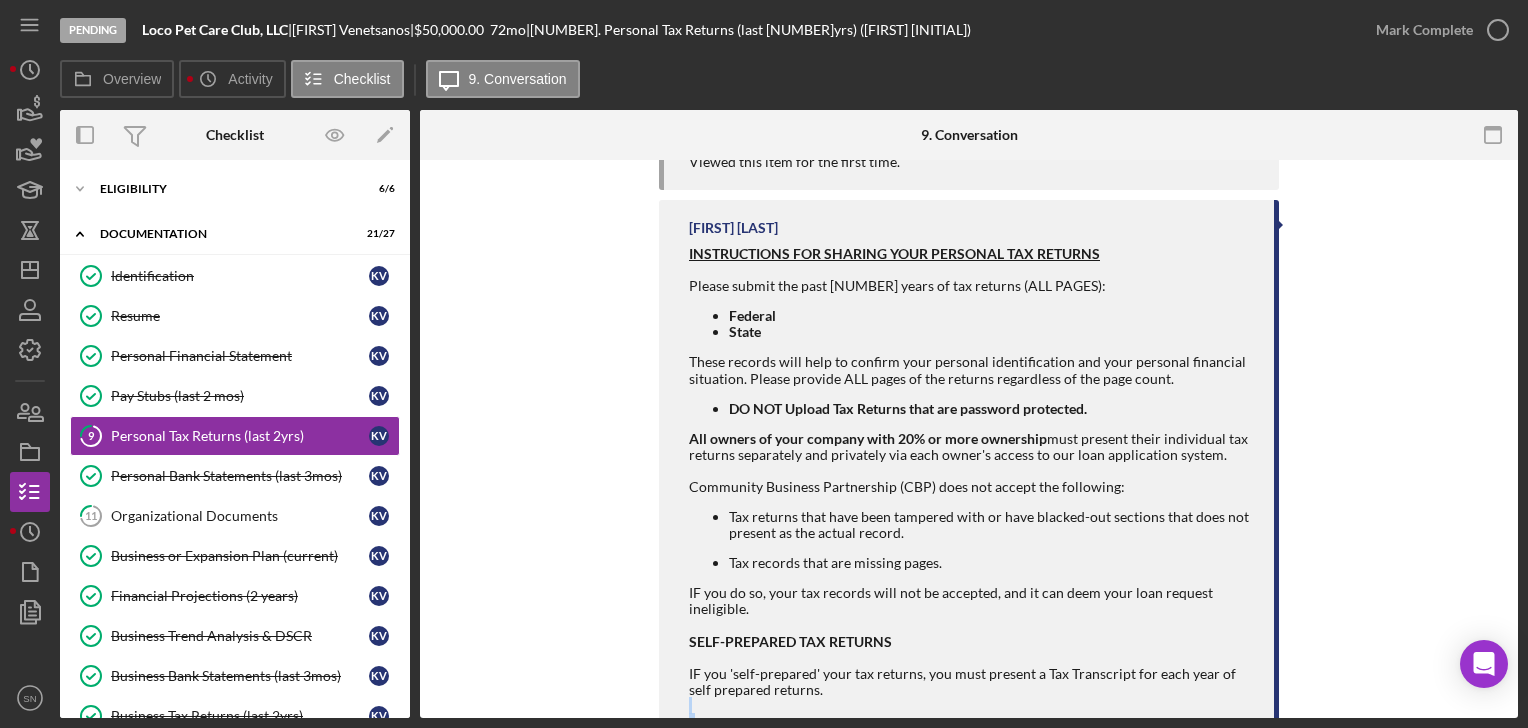 scroll, scrollTop: 1500, scrollLeft: 0, axis: vertical 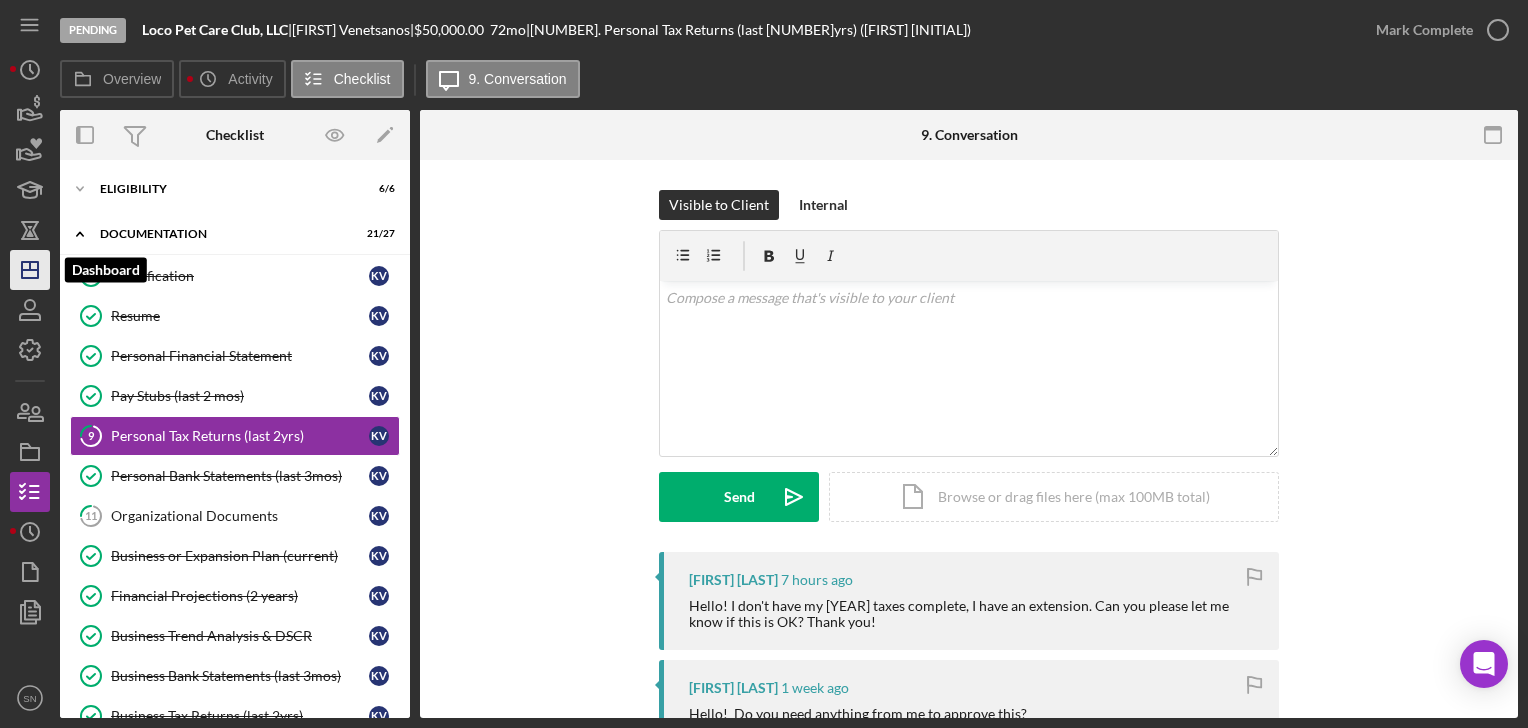 click on "Icon/Dashboard" 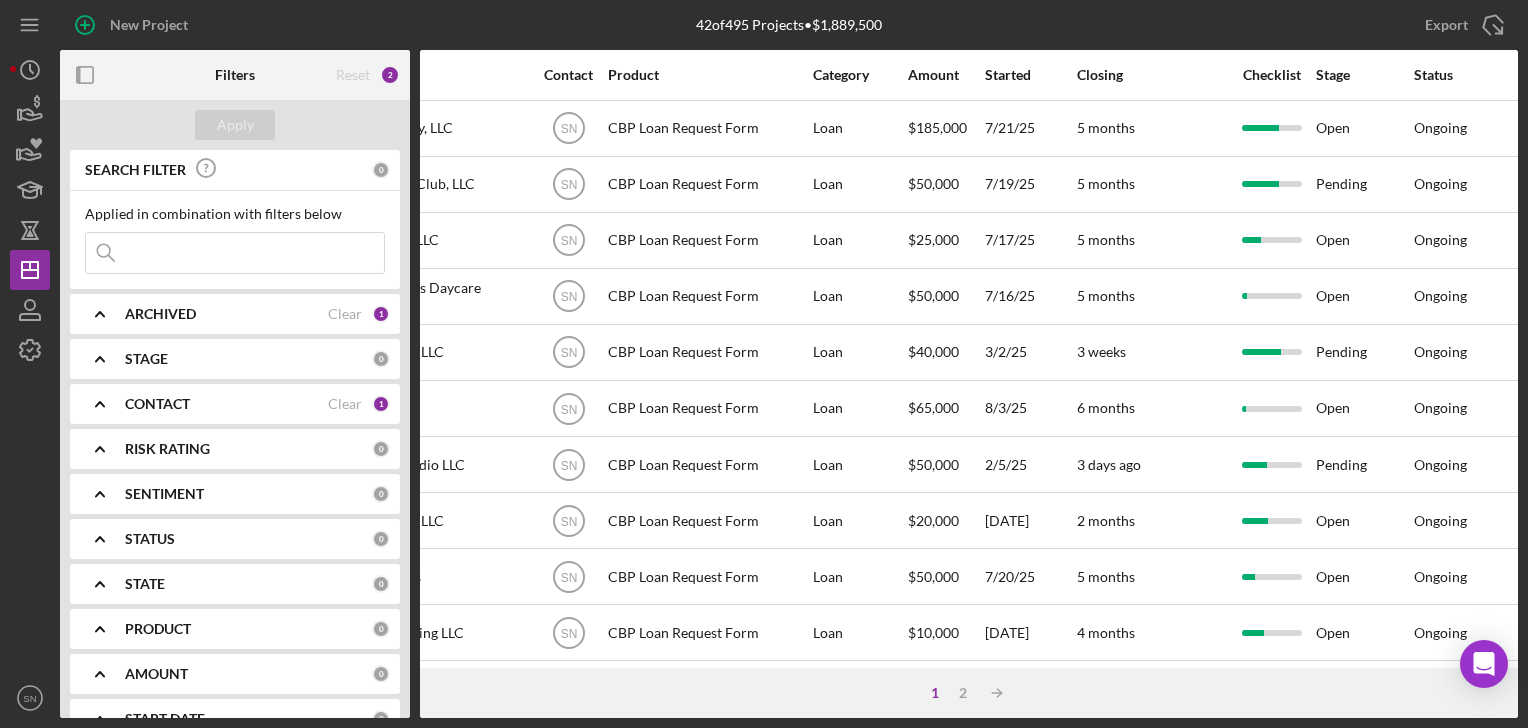 scroll, scrollTop: 0, scrollLeft: 559, axis: horizontal 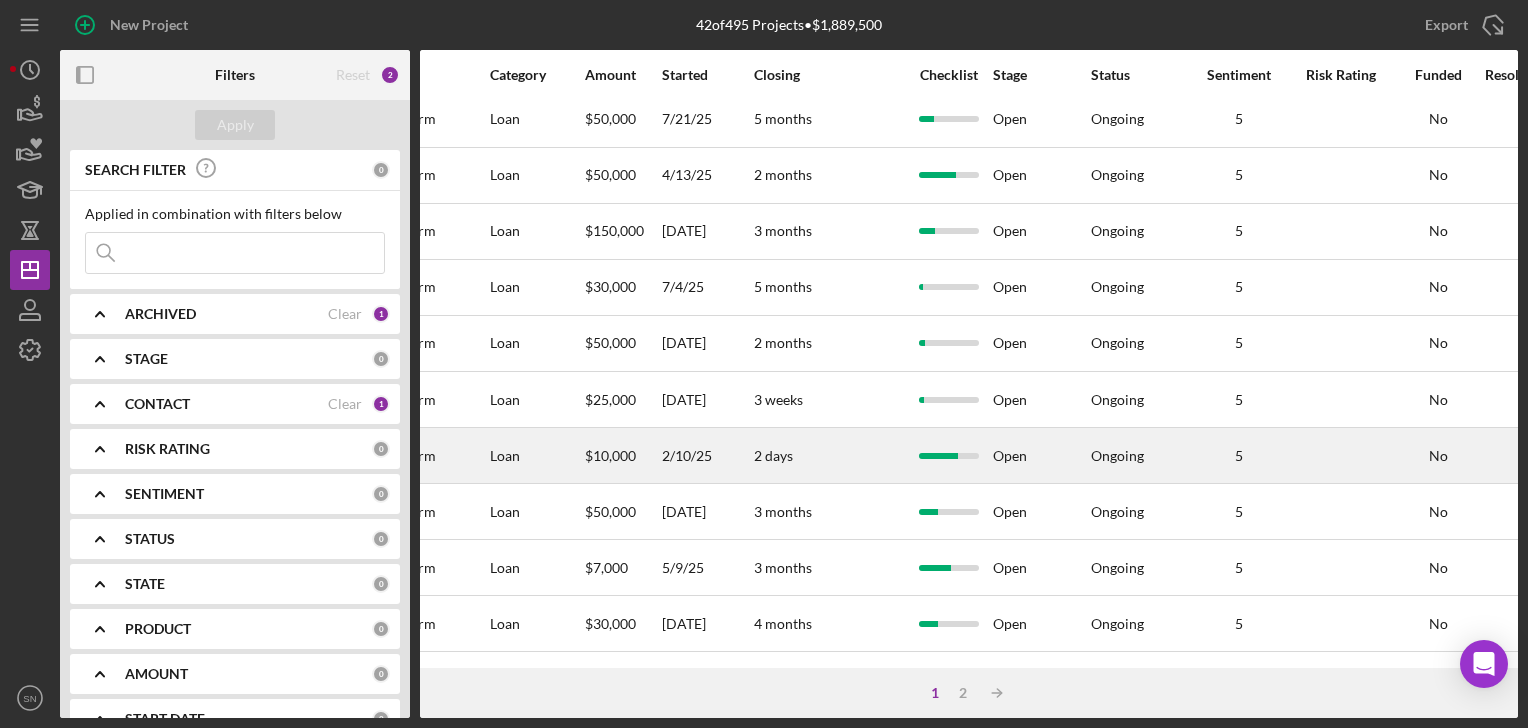 click on "2 days" at bounding box center (829, 455) 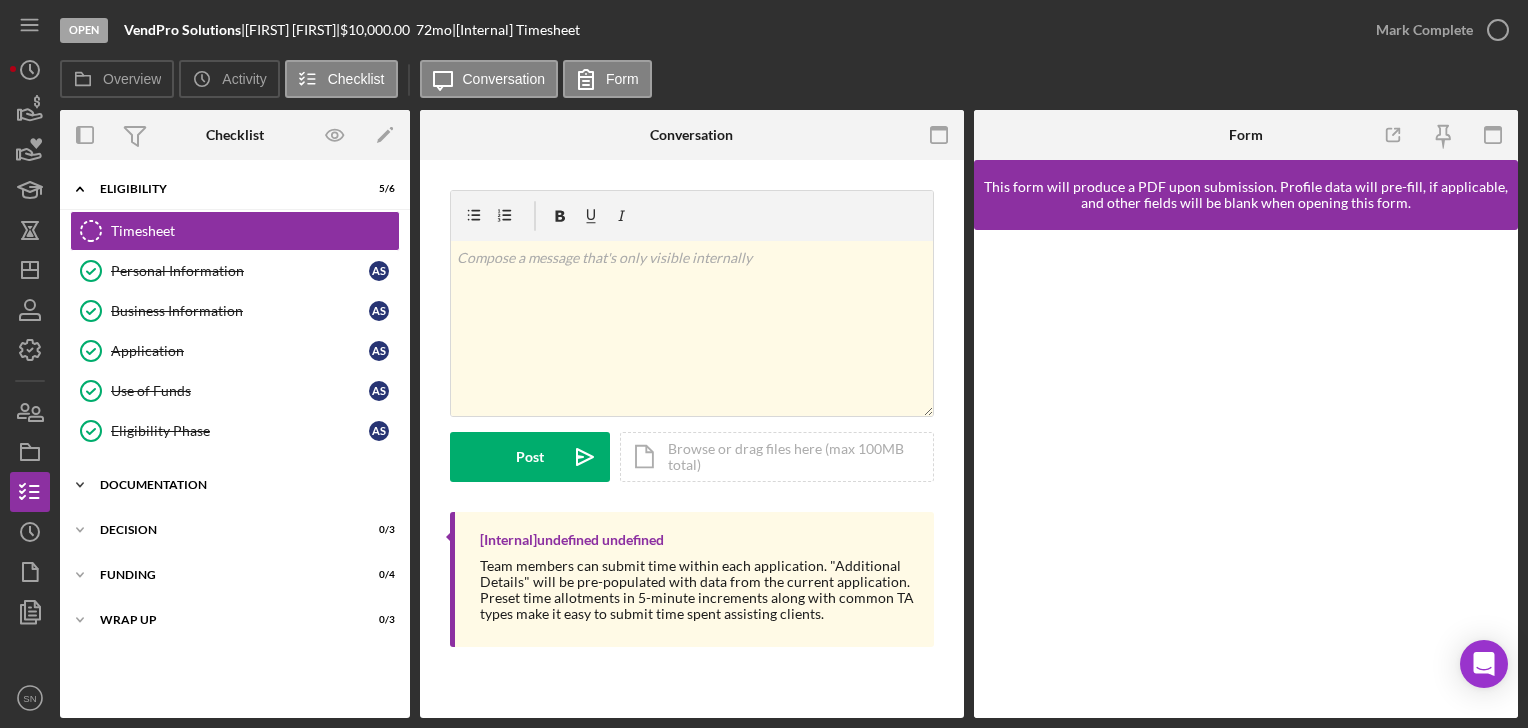 click on "Icon/Expander" 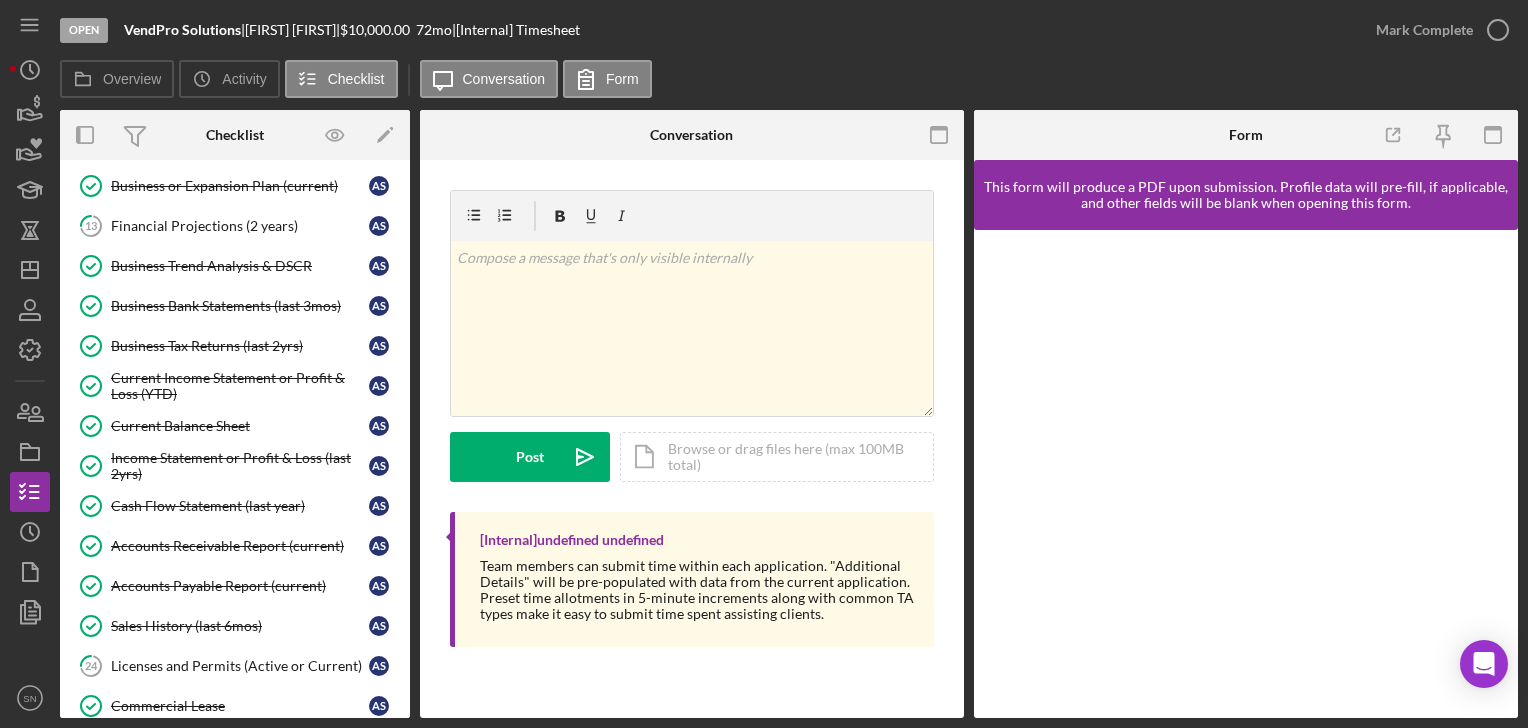 scroll, scrollTop: 615, scrollLeft: 0, axis: vertical 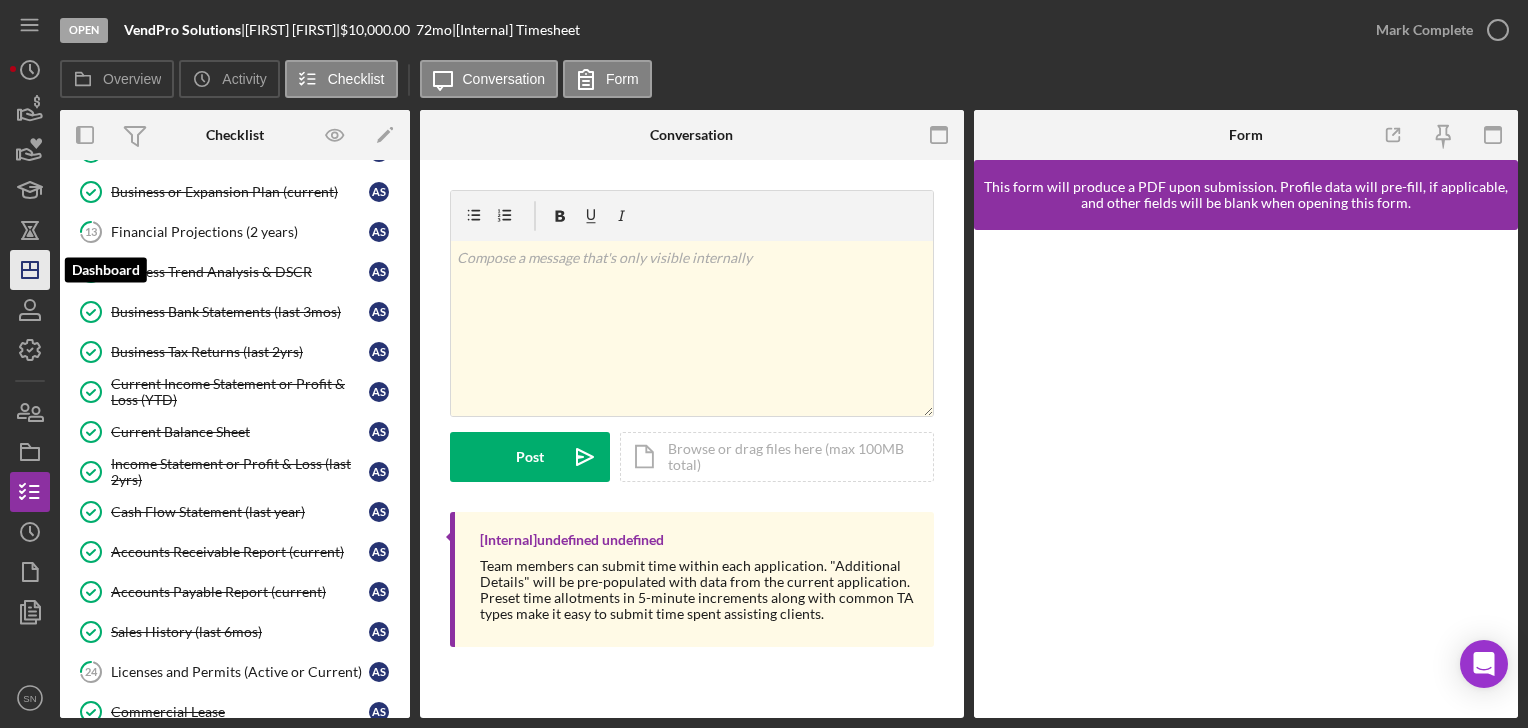 click 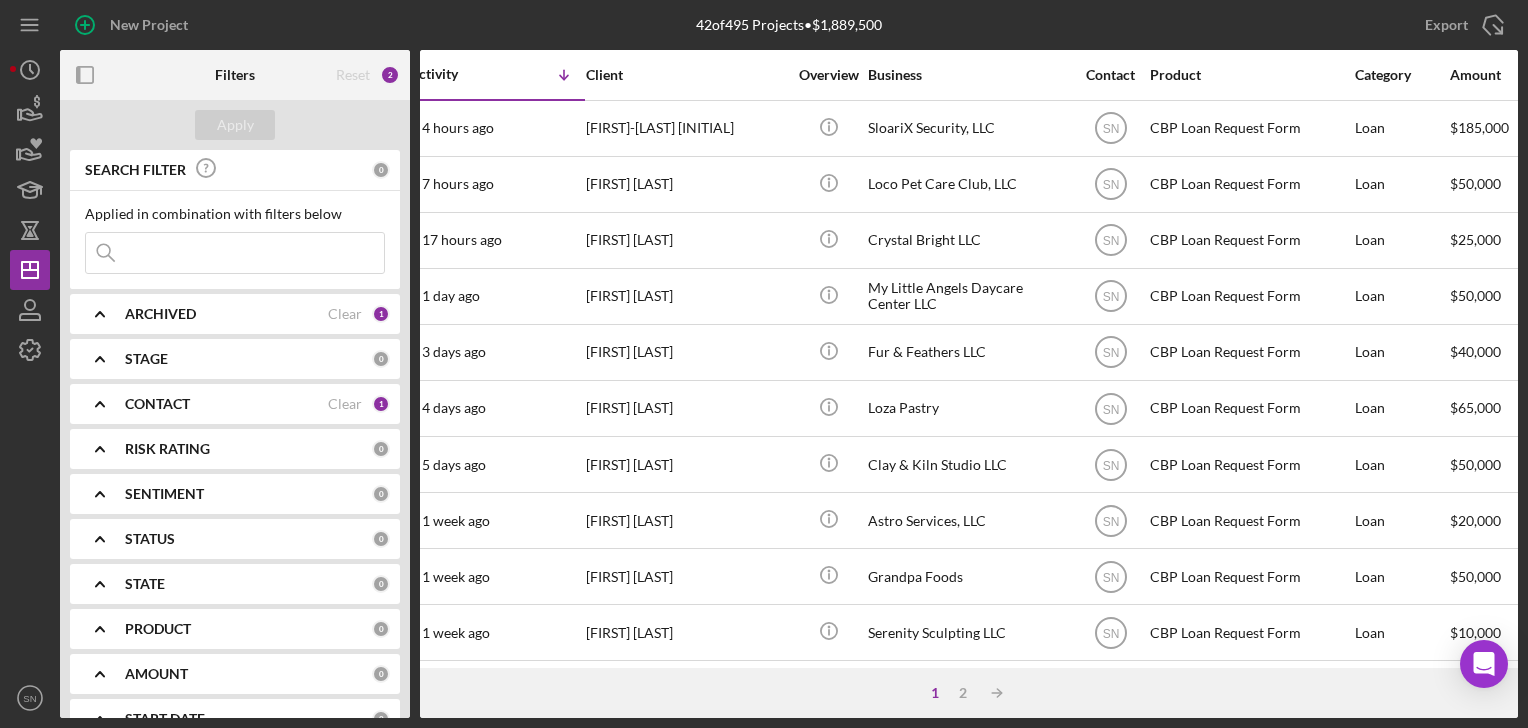 scroll, scrollTop: 0, scrollLeft: 0, axis: both 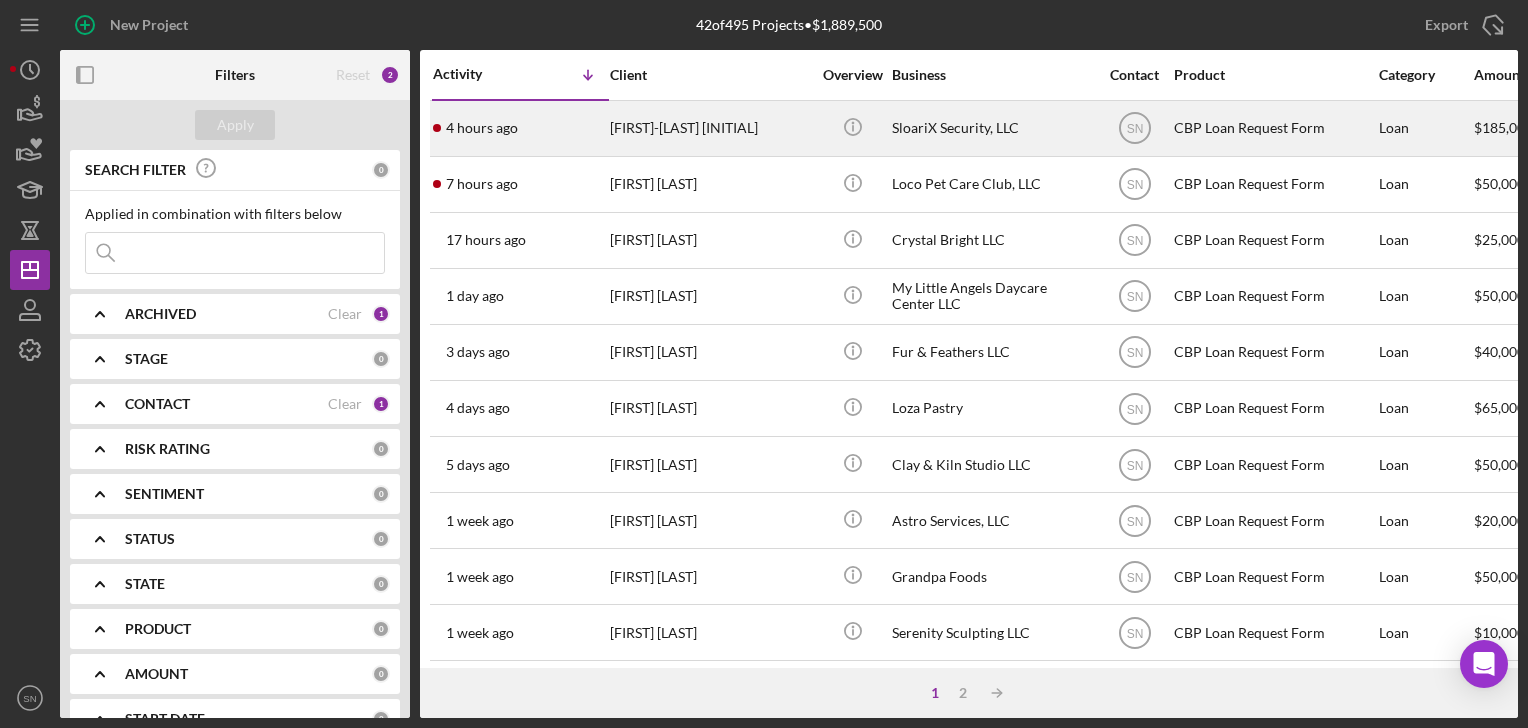 click on "[FIRST]-[LAST] [INITIAL]" at bounding box center (710, 128) 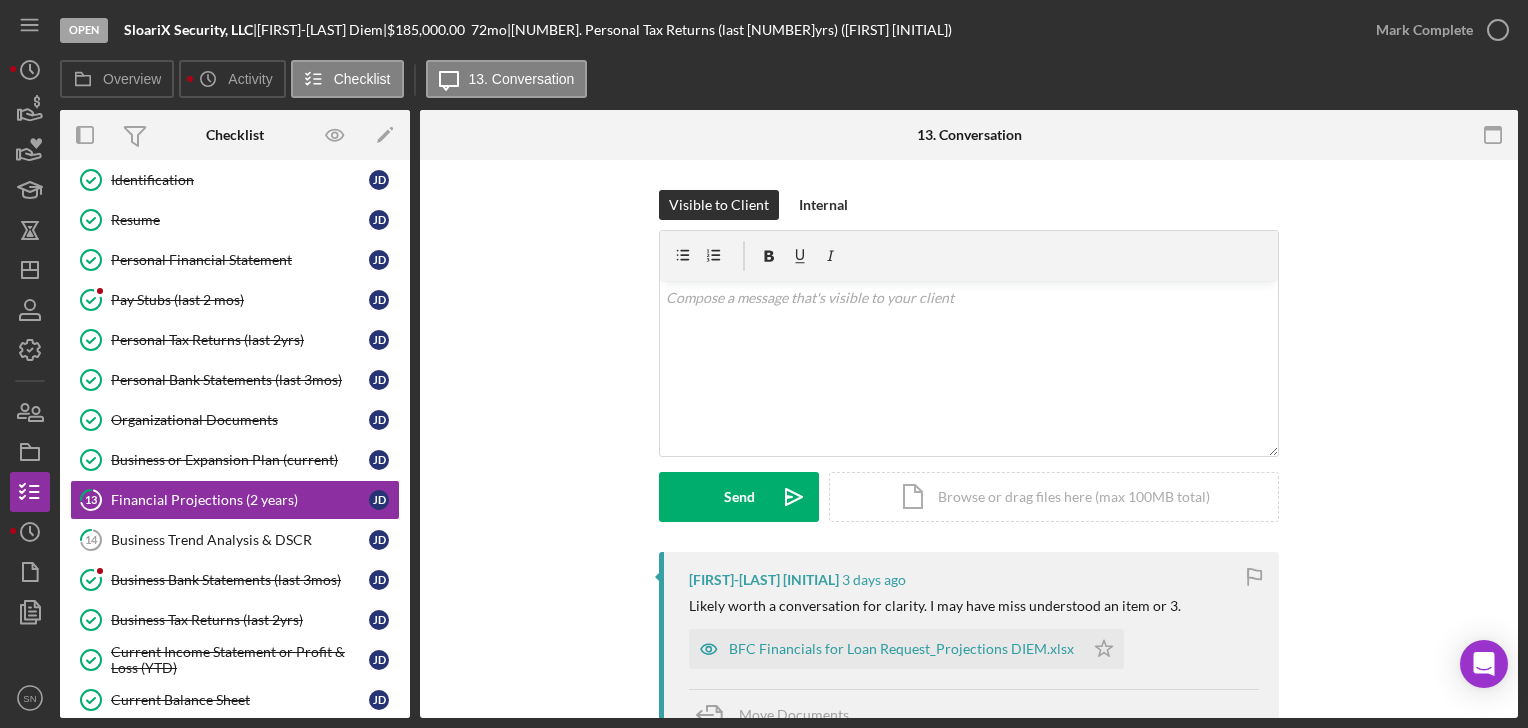 scroll, scrollTop: 153, scrollLeft: 0, axis: vertical 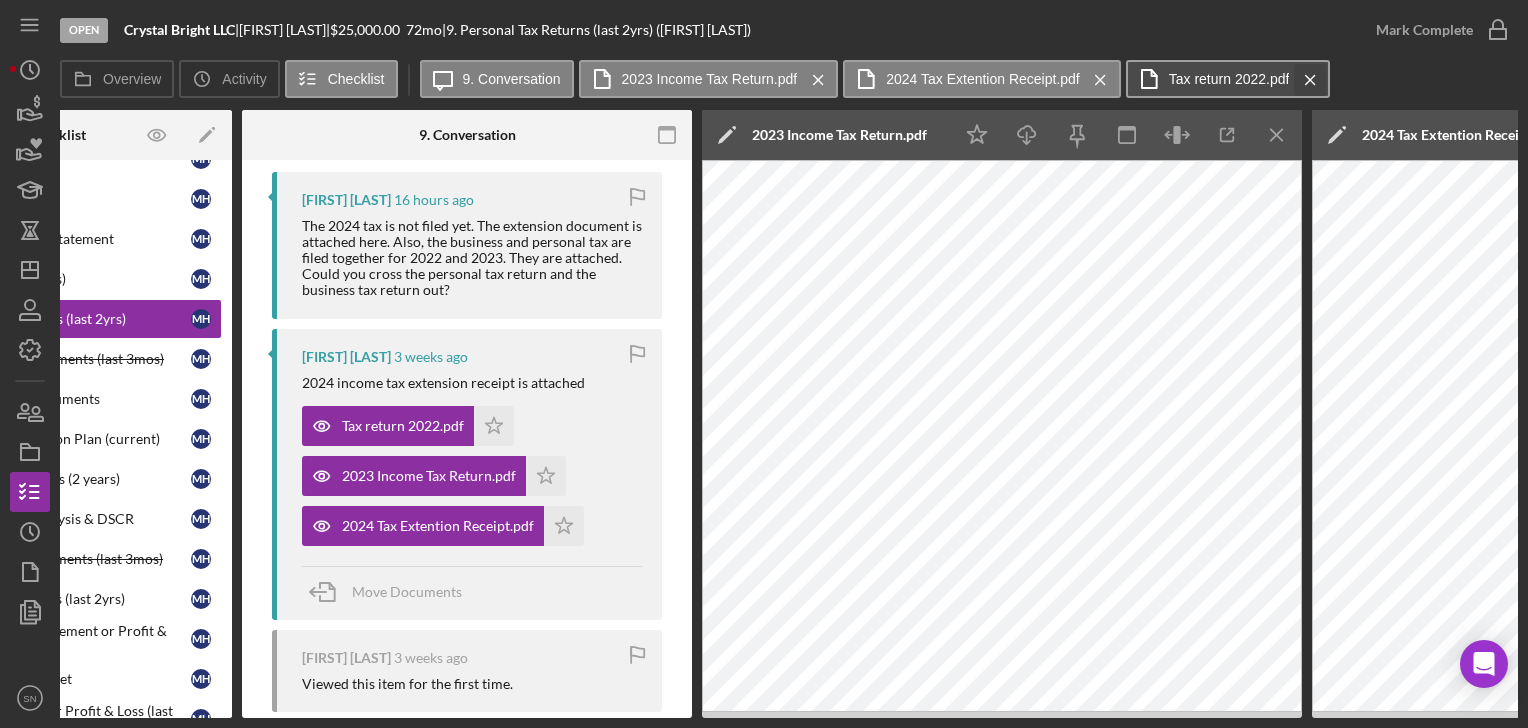 click on "Icon/Menu Close" 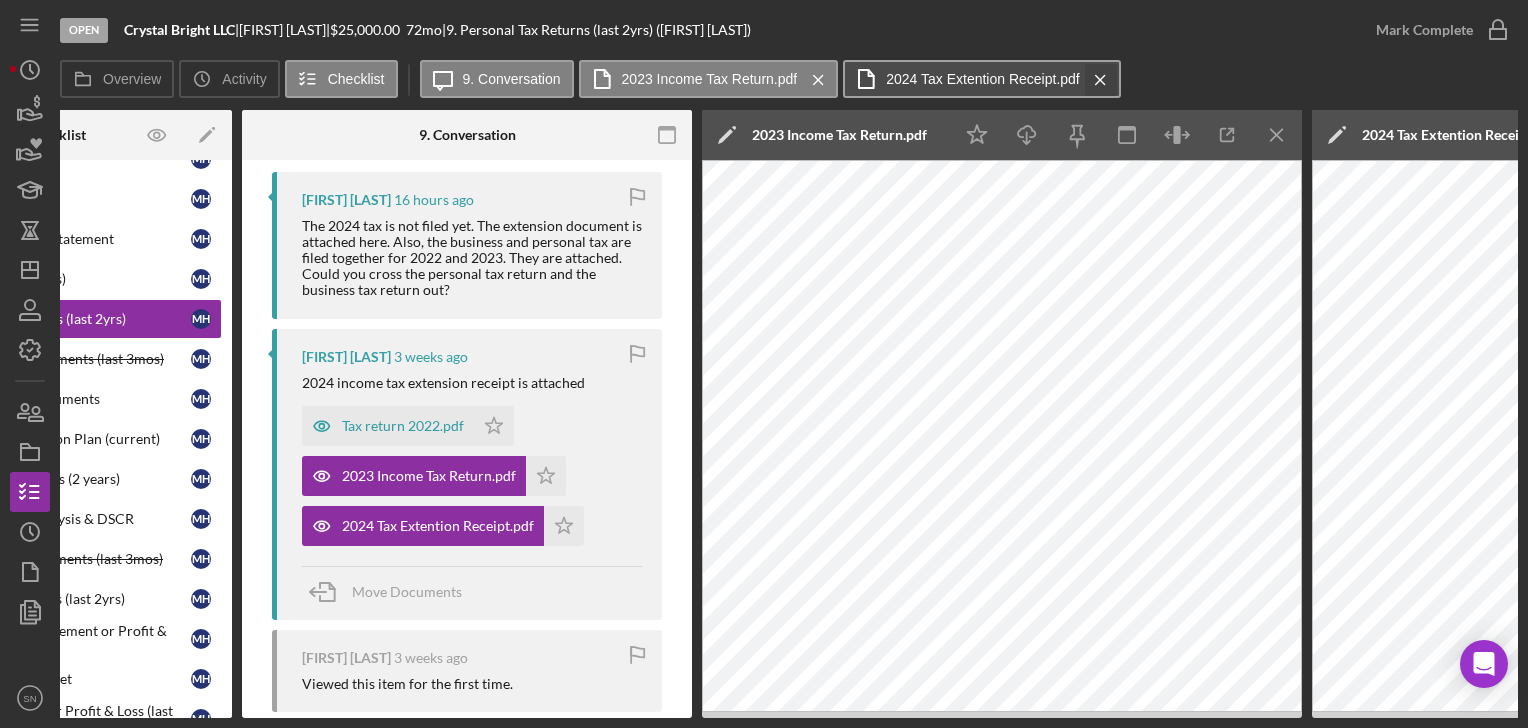 click 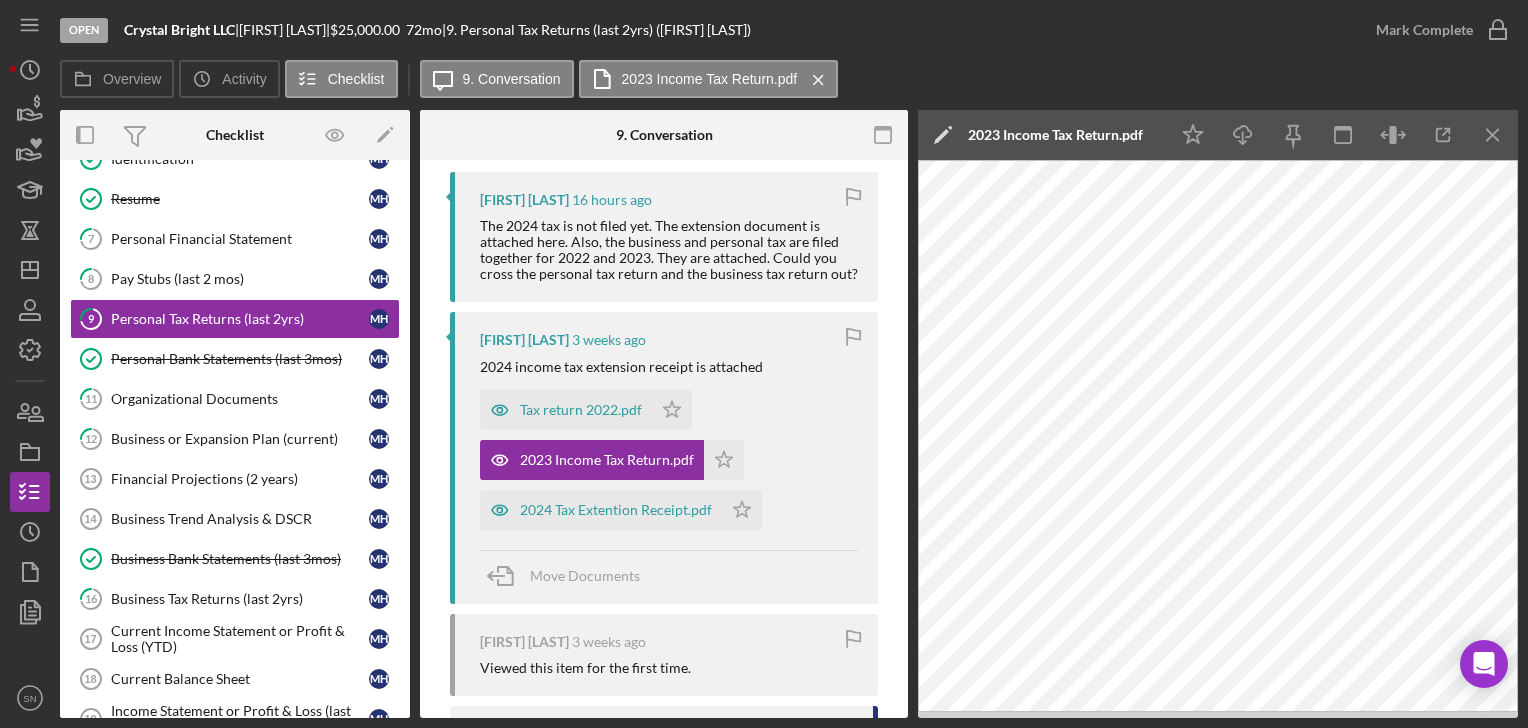 scroll, scrollTop: 0, scrollLeft: 0, axis: both 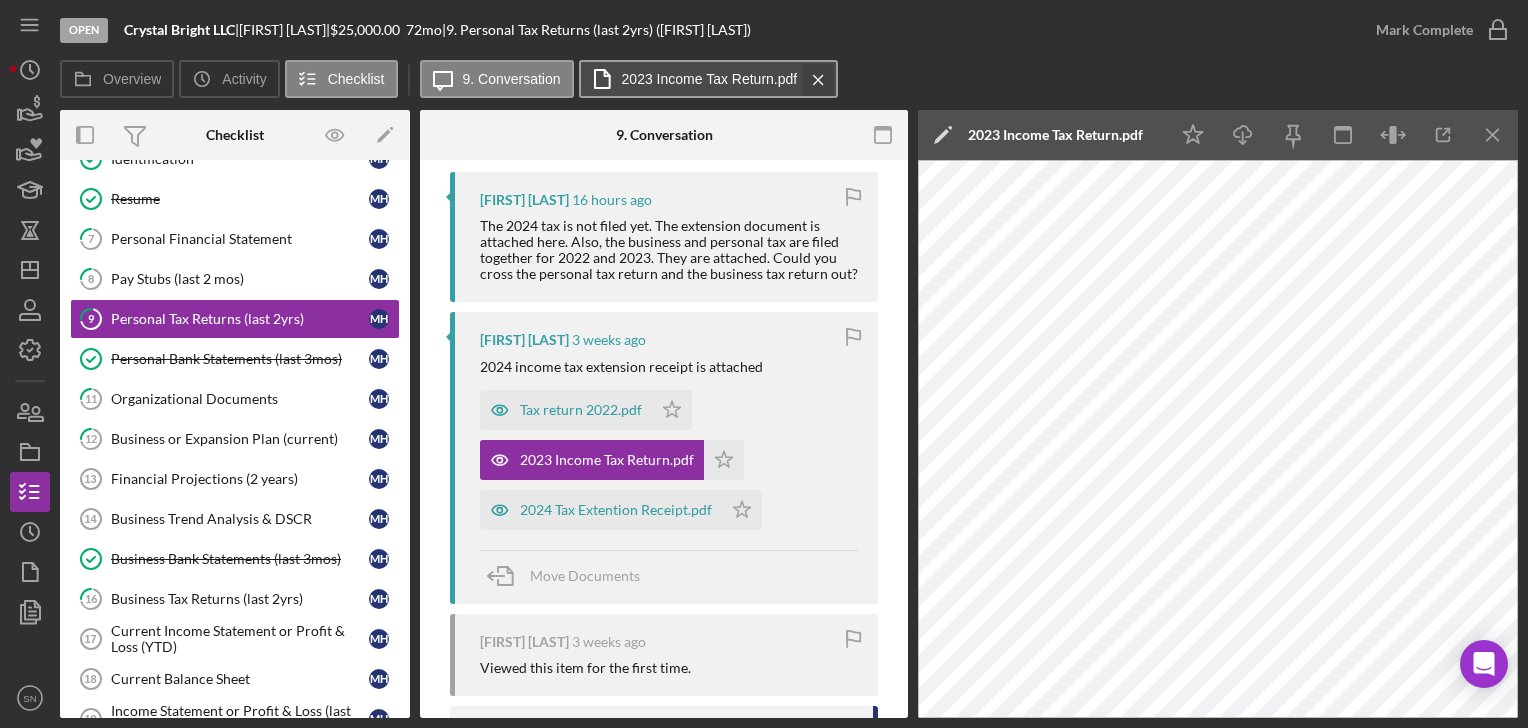 click on "Icon/Menu Close" 